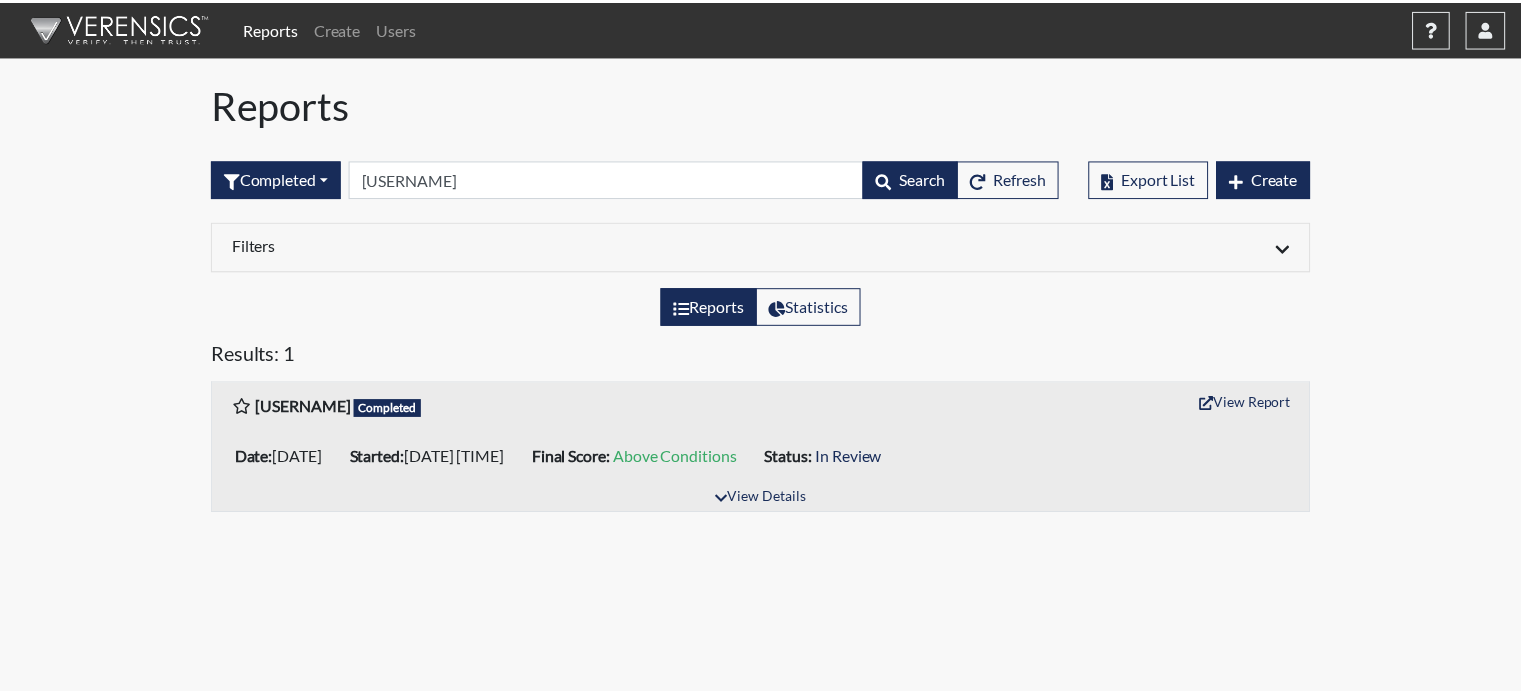 scroll, scrollTop: 0, scrollLeft: 0, axis: both 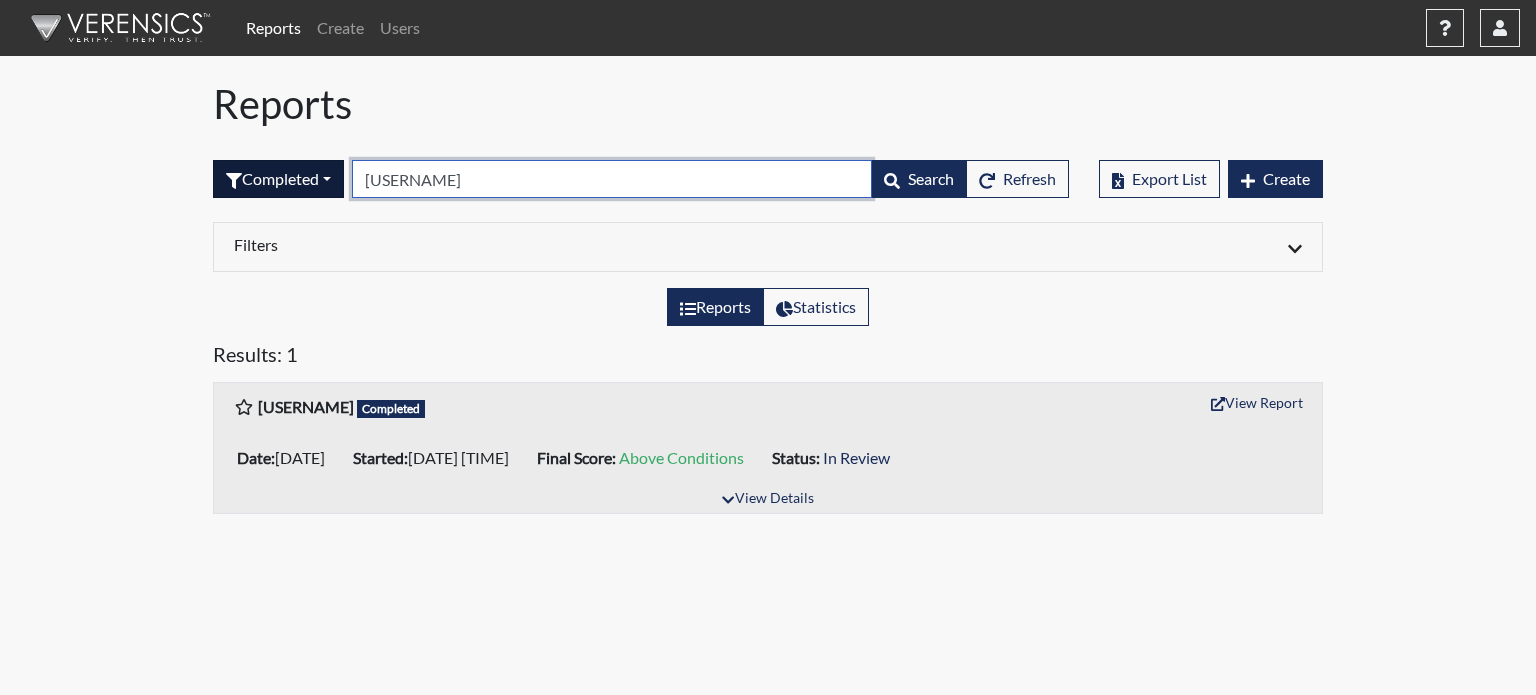 drag, startPoint x: 439, startPoint y: 186, endPoint x: 303, endPoint y: 172, distance: 136.71869 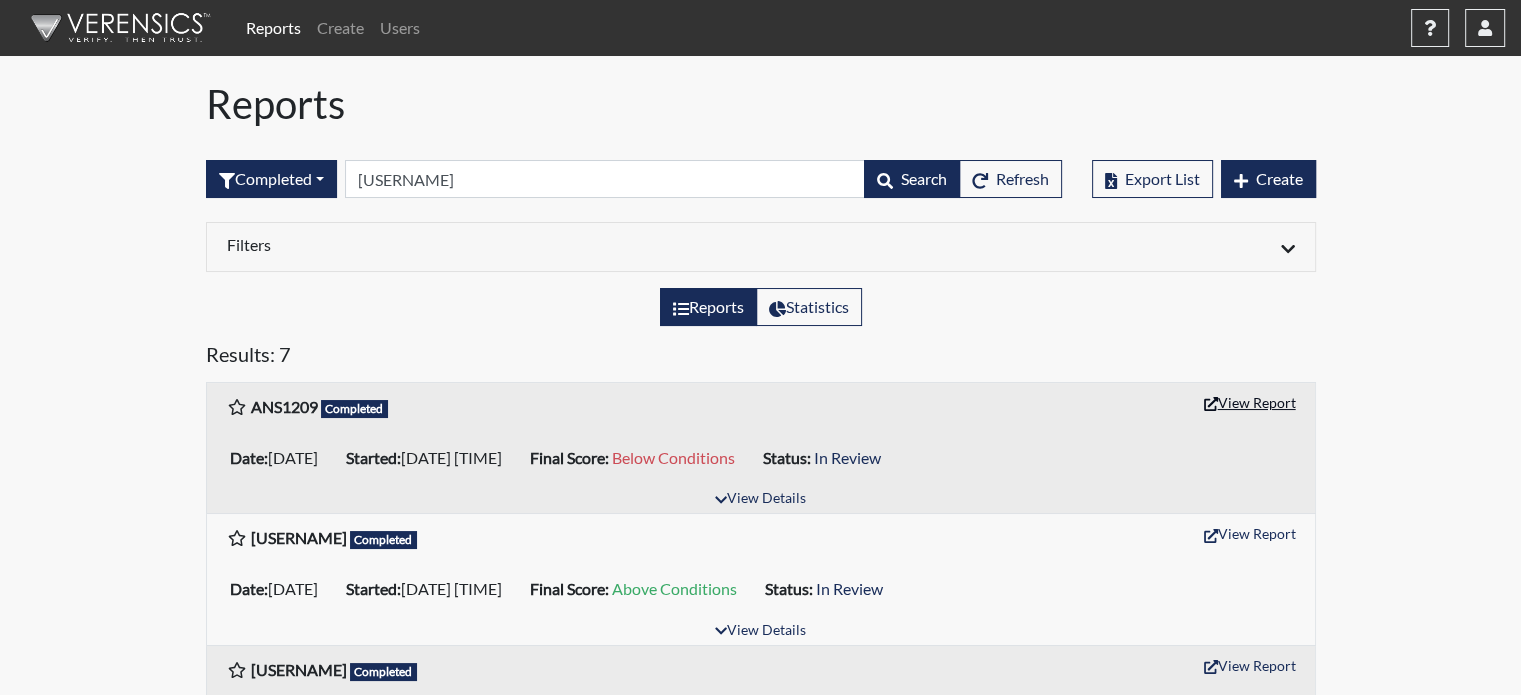 click on "View Report" at bounding box center [1250, 402] 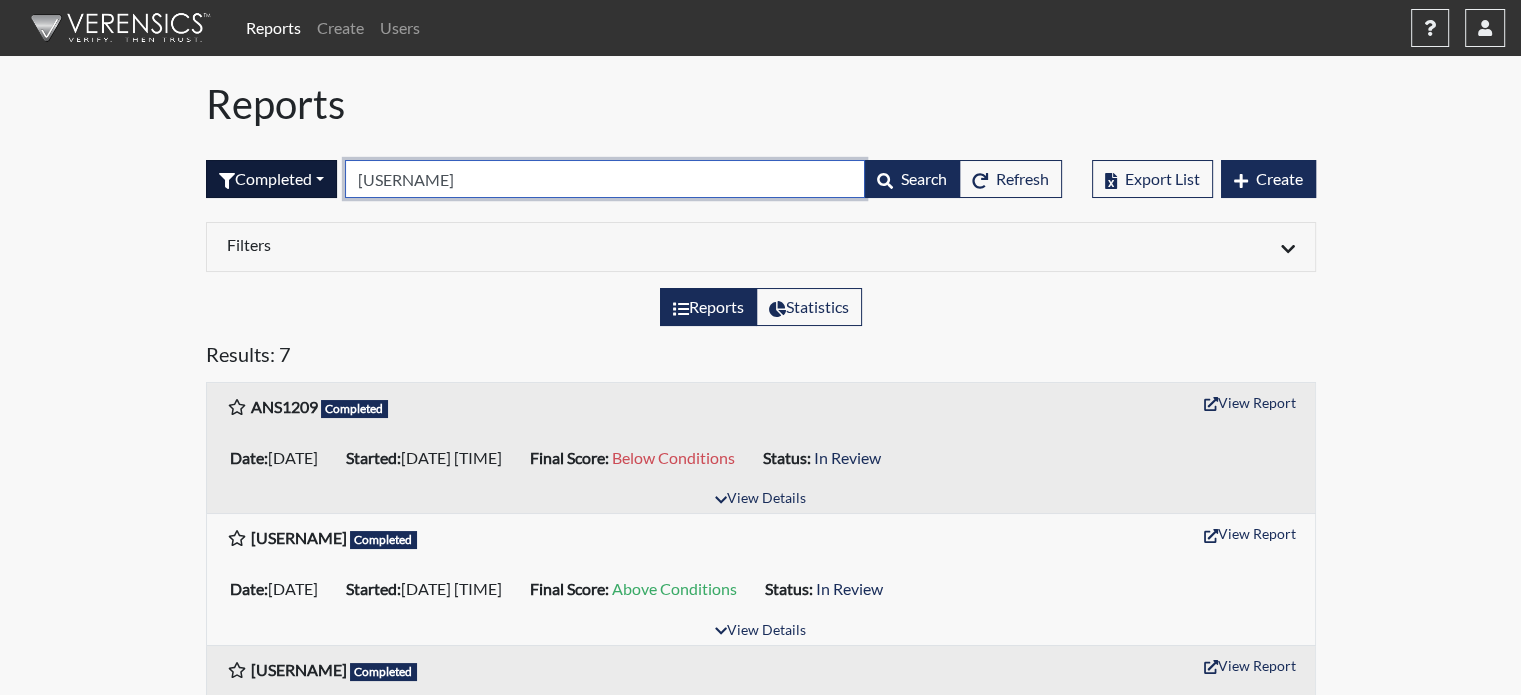 drag, startPoint x: 450, startPoint y: 176, endPoint x: 292, endPoint y: 183, distance: 158.15498 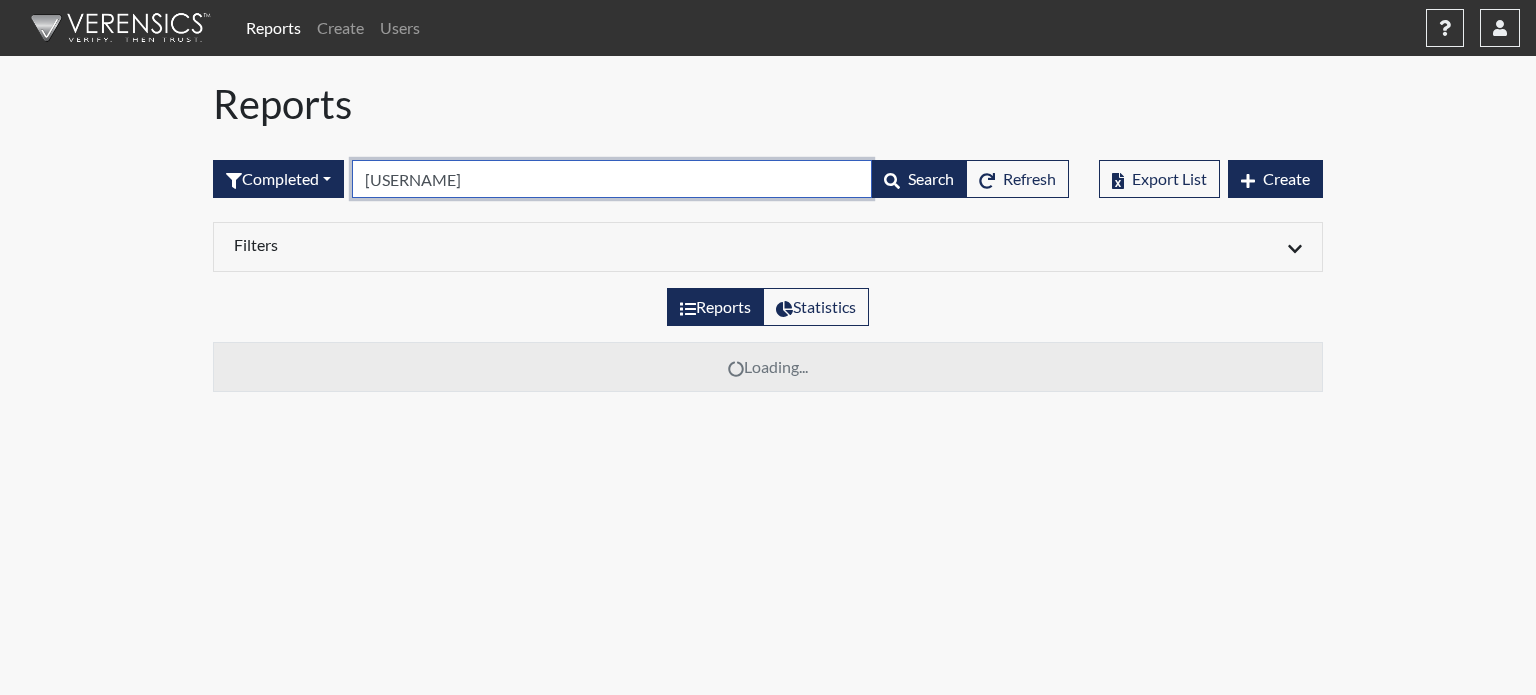 type on "[USERNAME]" 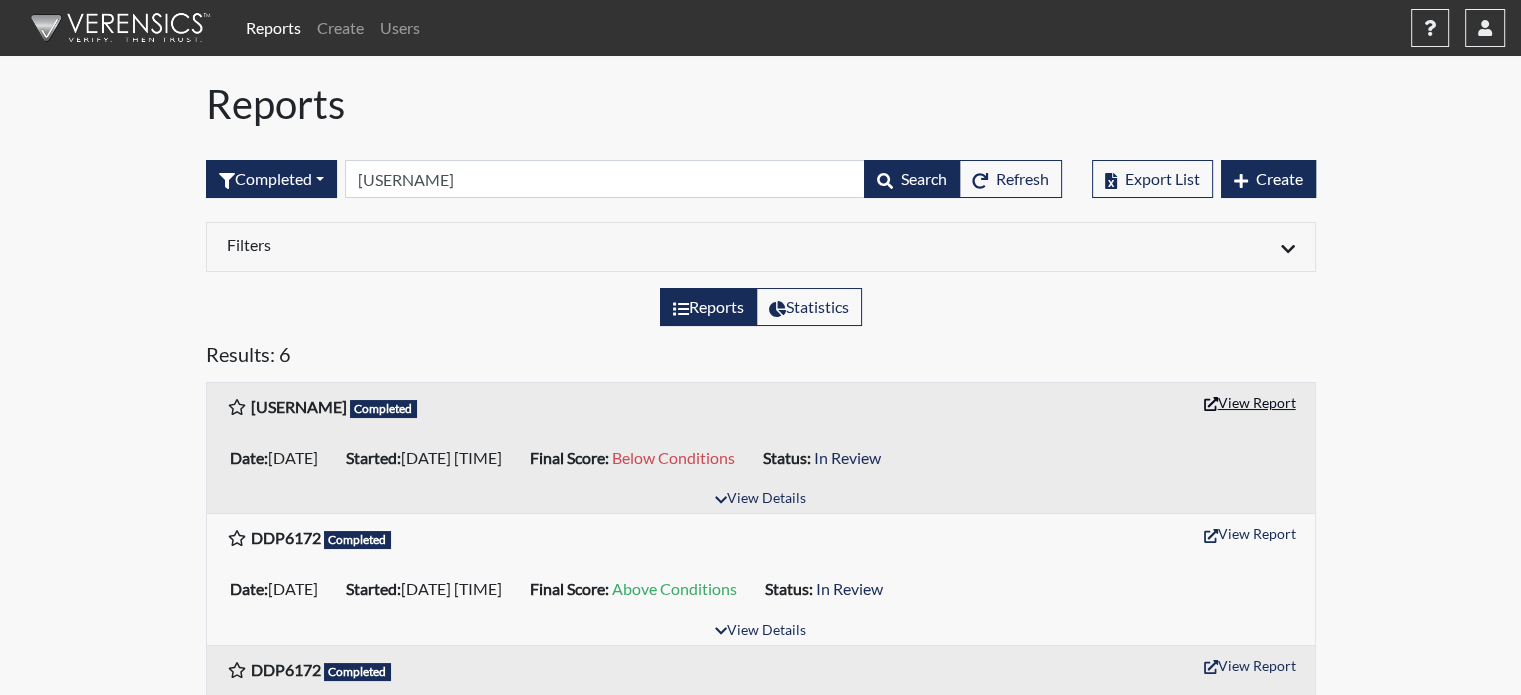 click on "View Report" at bounding box center (1250, 402) 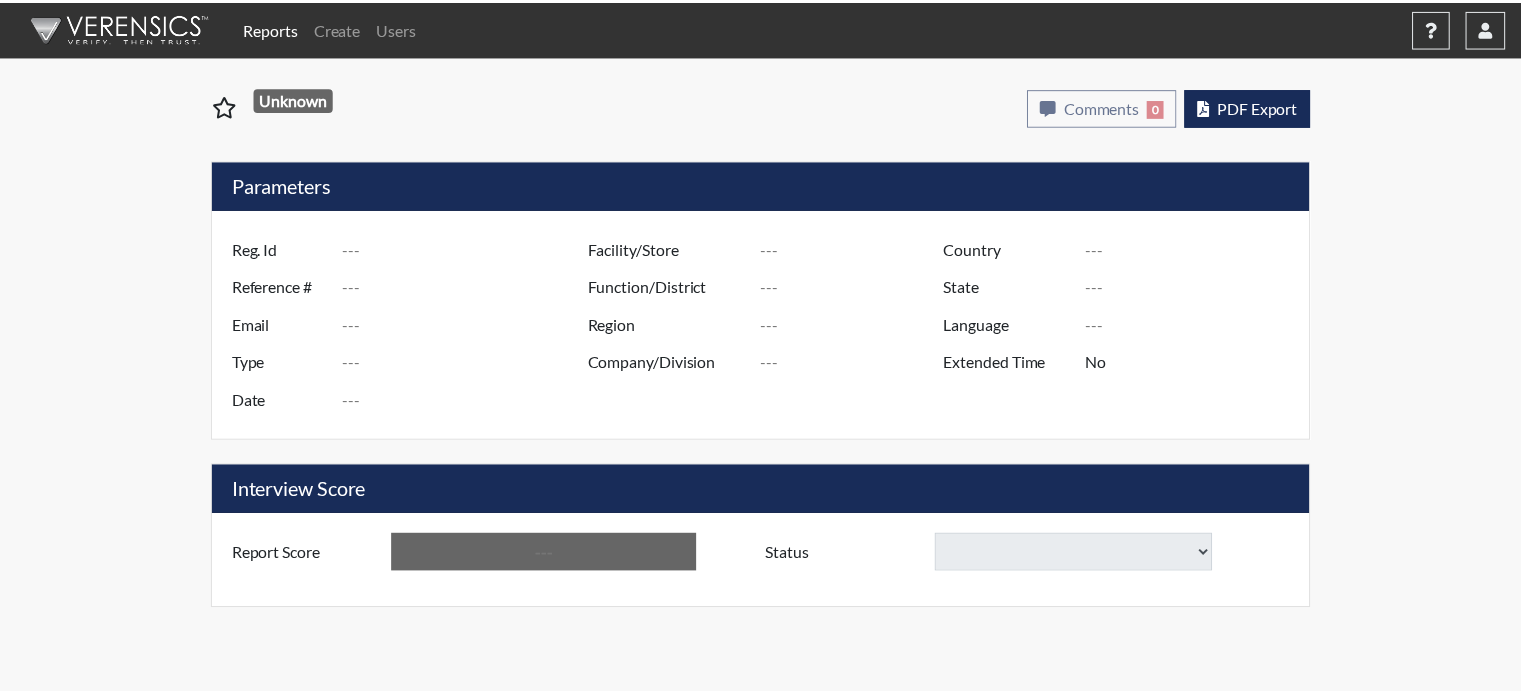 scroll, scrollTop: 0, scrollLeft: 0, axis: both 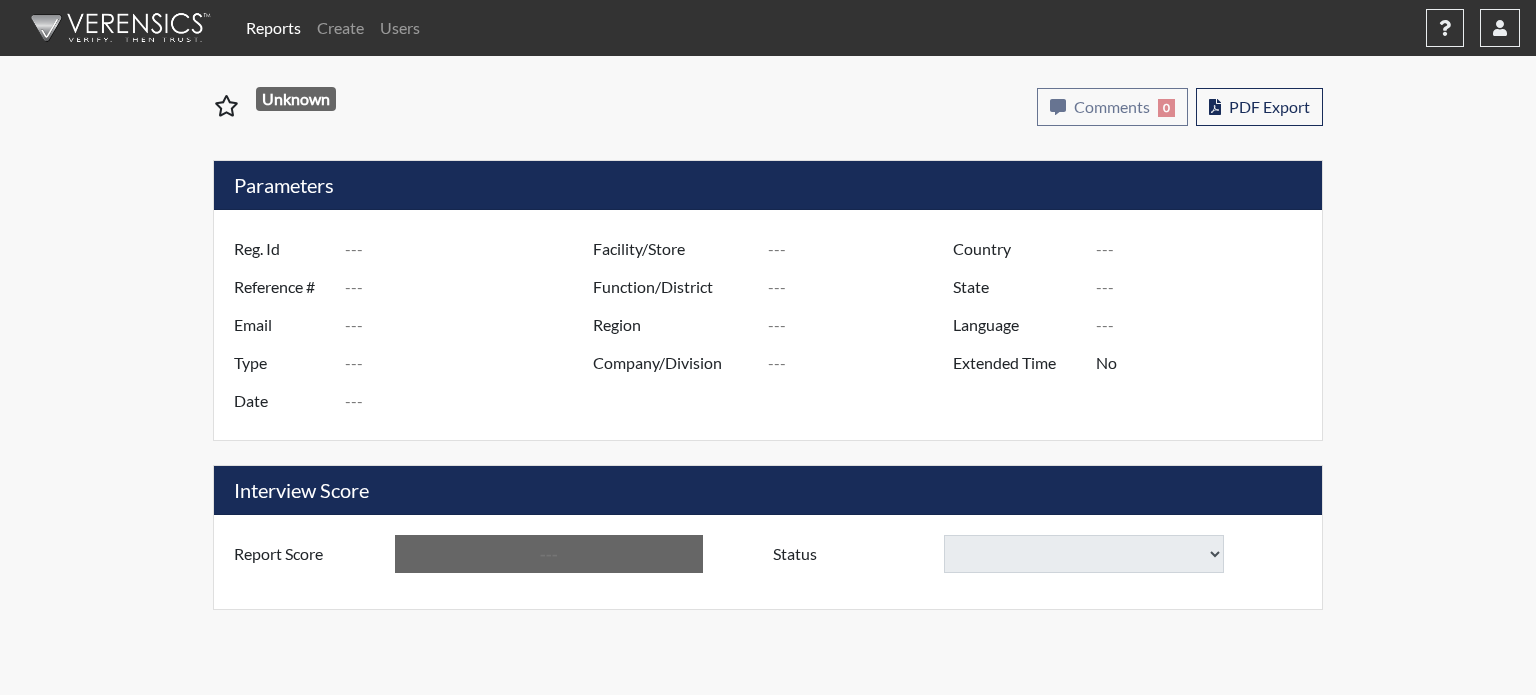 type on "ANS1209" 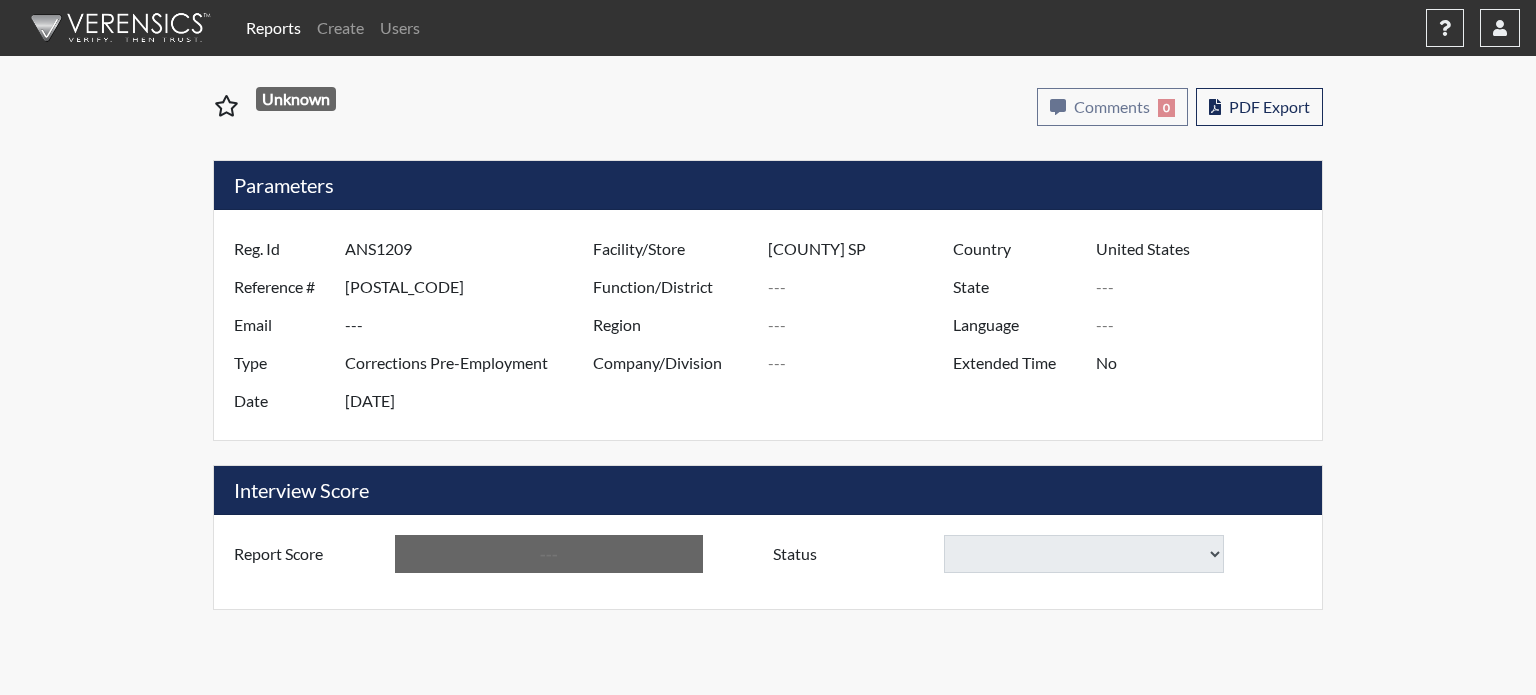 type on "[STATE]" 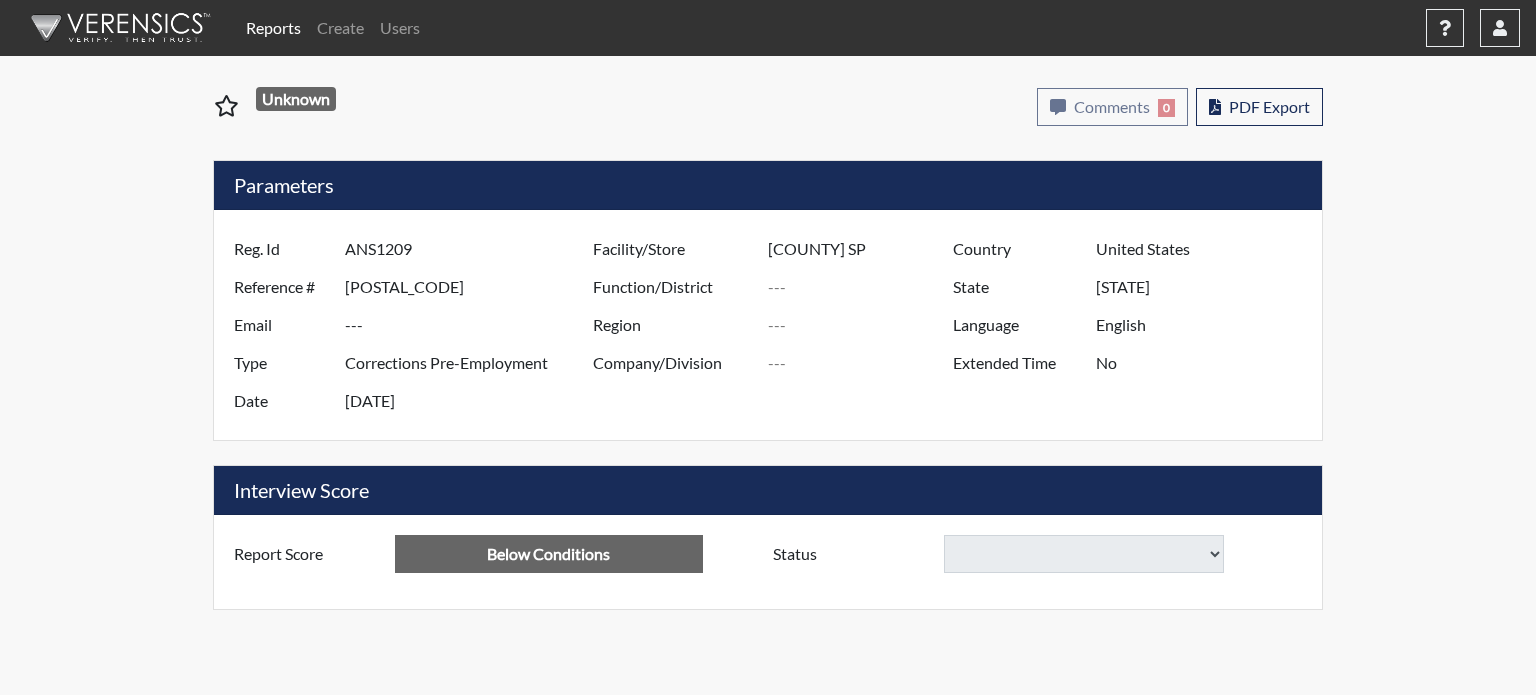 select 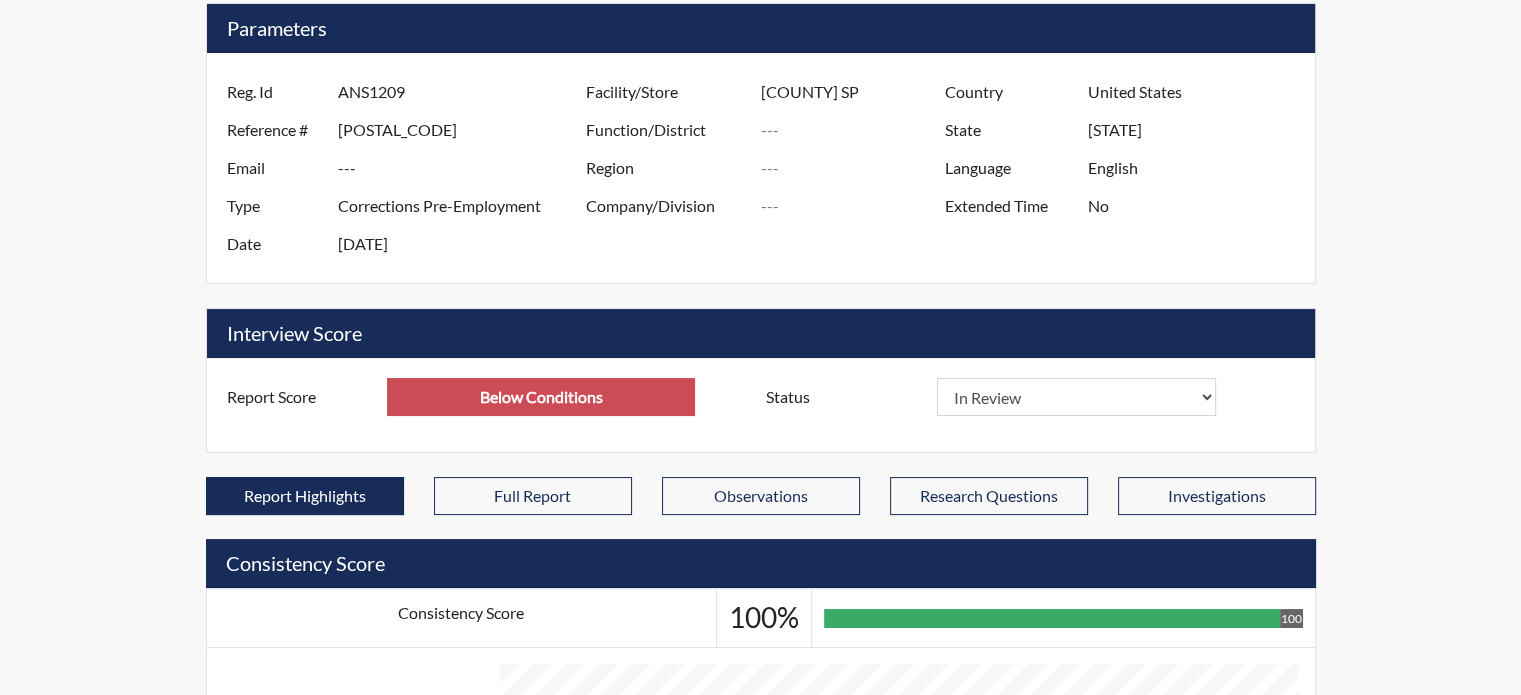 scroll, scrollTop: 600, scrollLeft: 0, axis: vertical 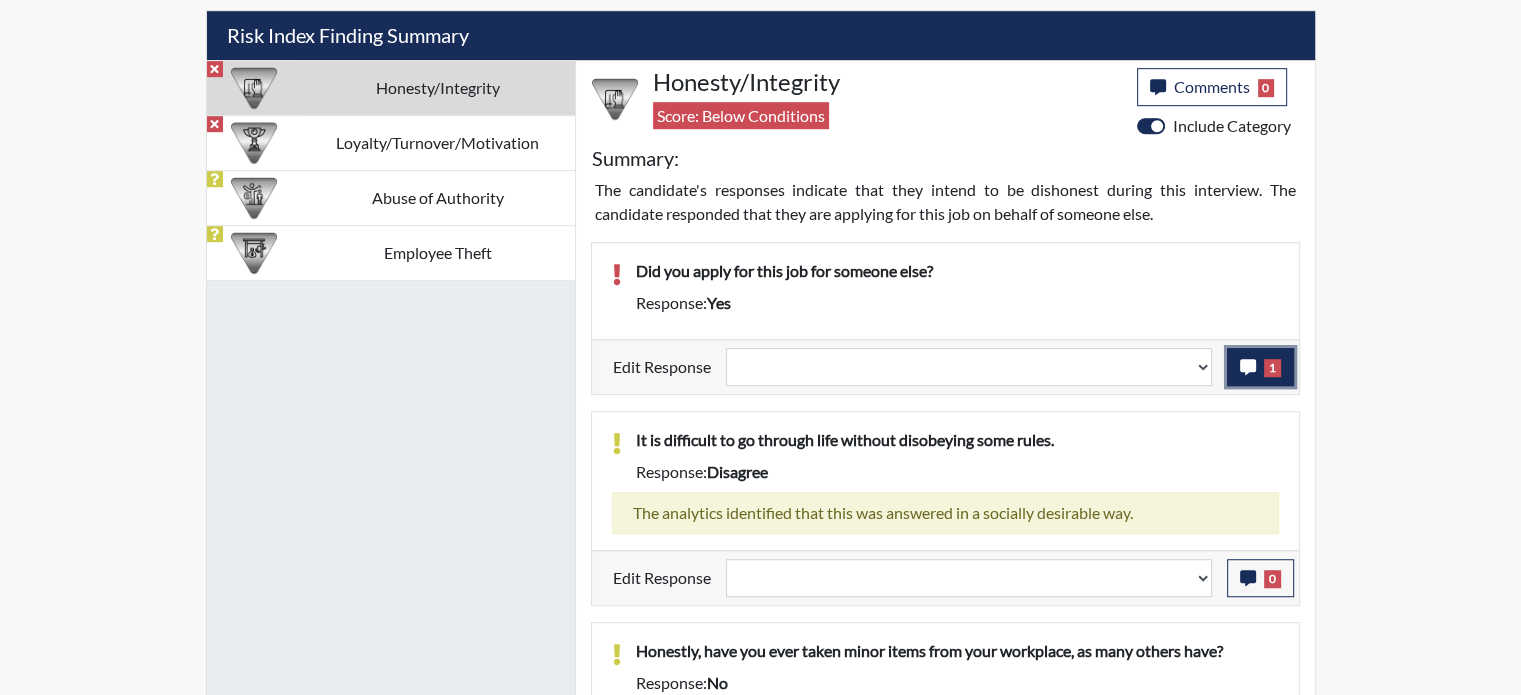 click 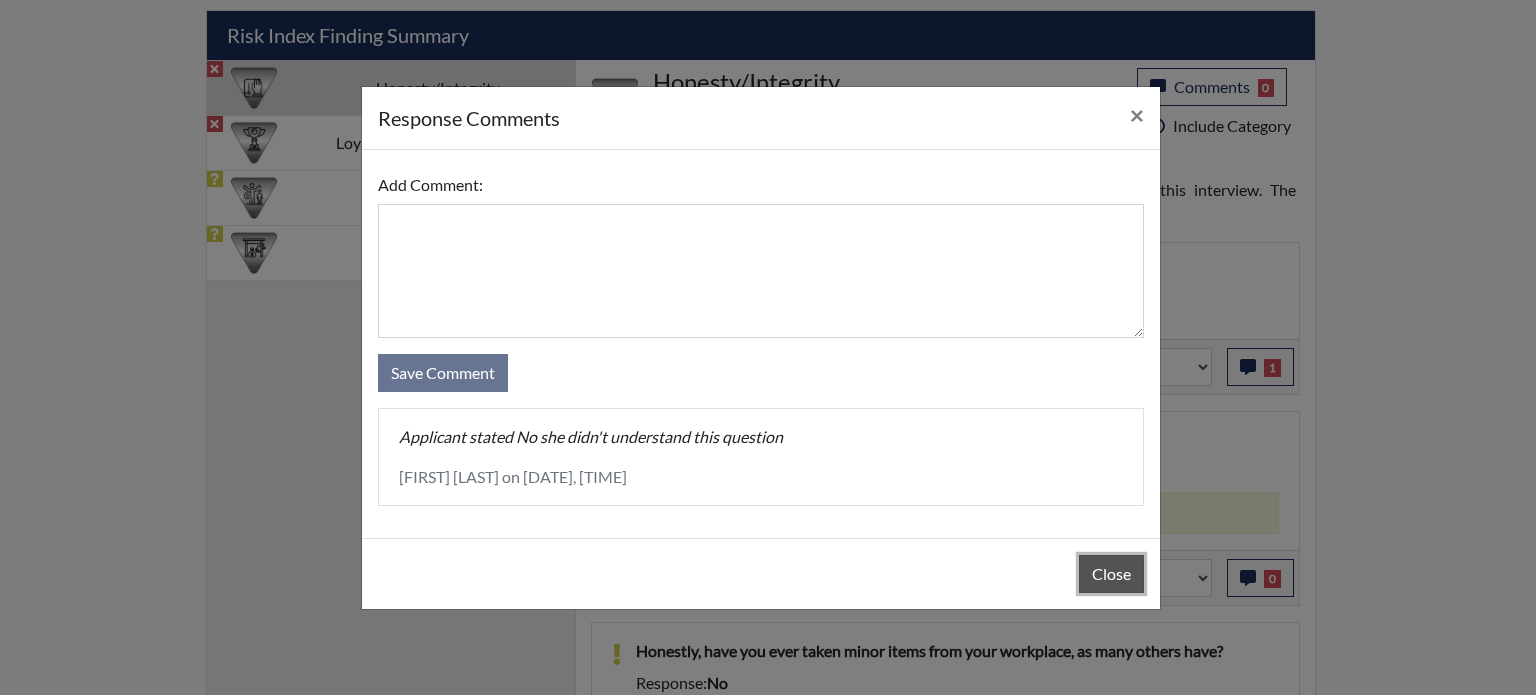 click on "Close" at bounding box center (1111, 574) 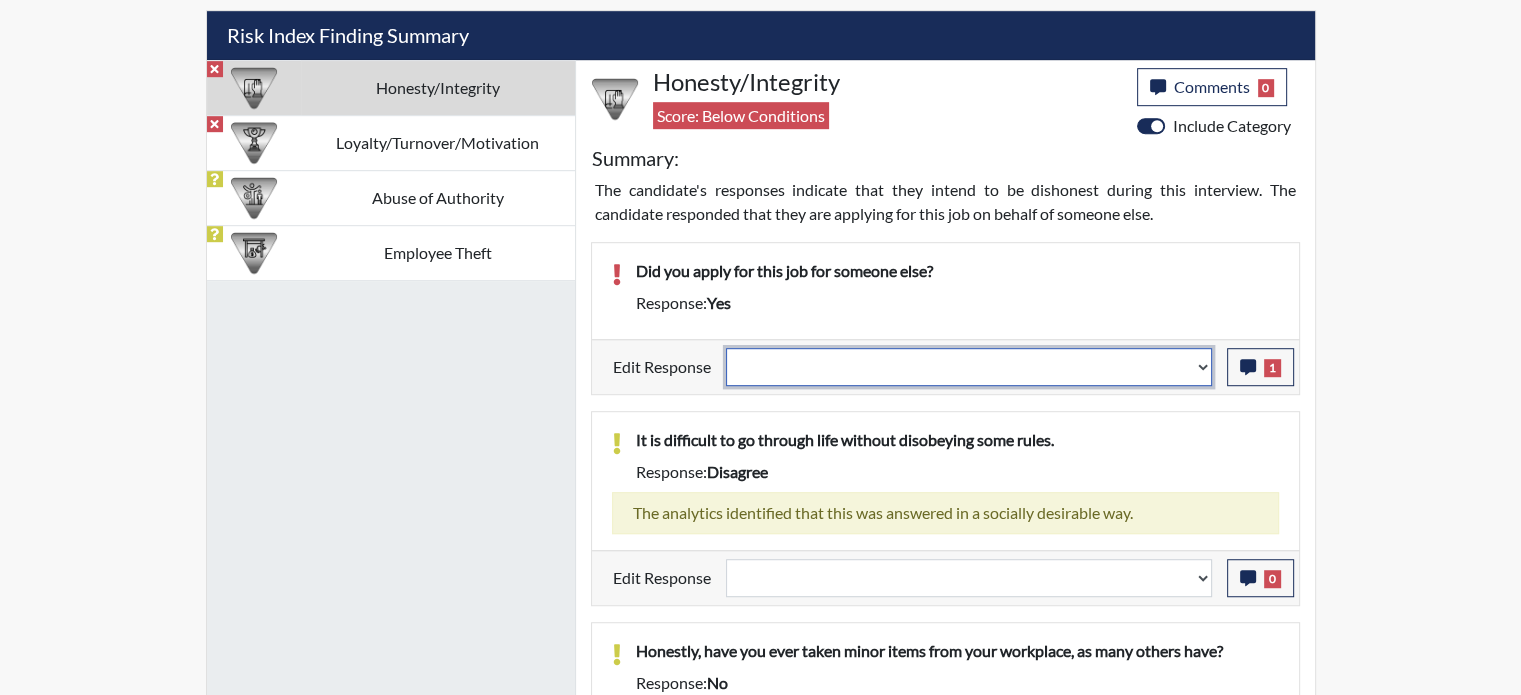 click on "Question is not relevant. Results will be updated. Reasonable explanation provided. Results will be updated. Response confirmed, which places the score below conditions. Clear the response edit. Results will be updated." at bounding box center (969, 367) 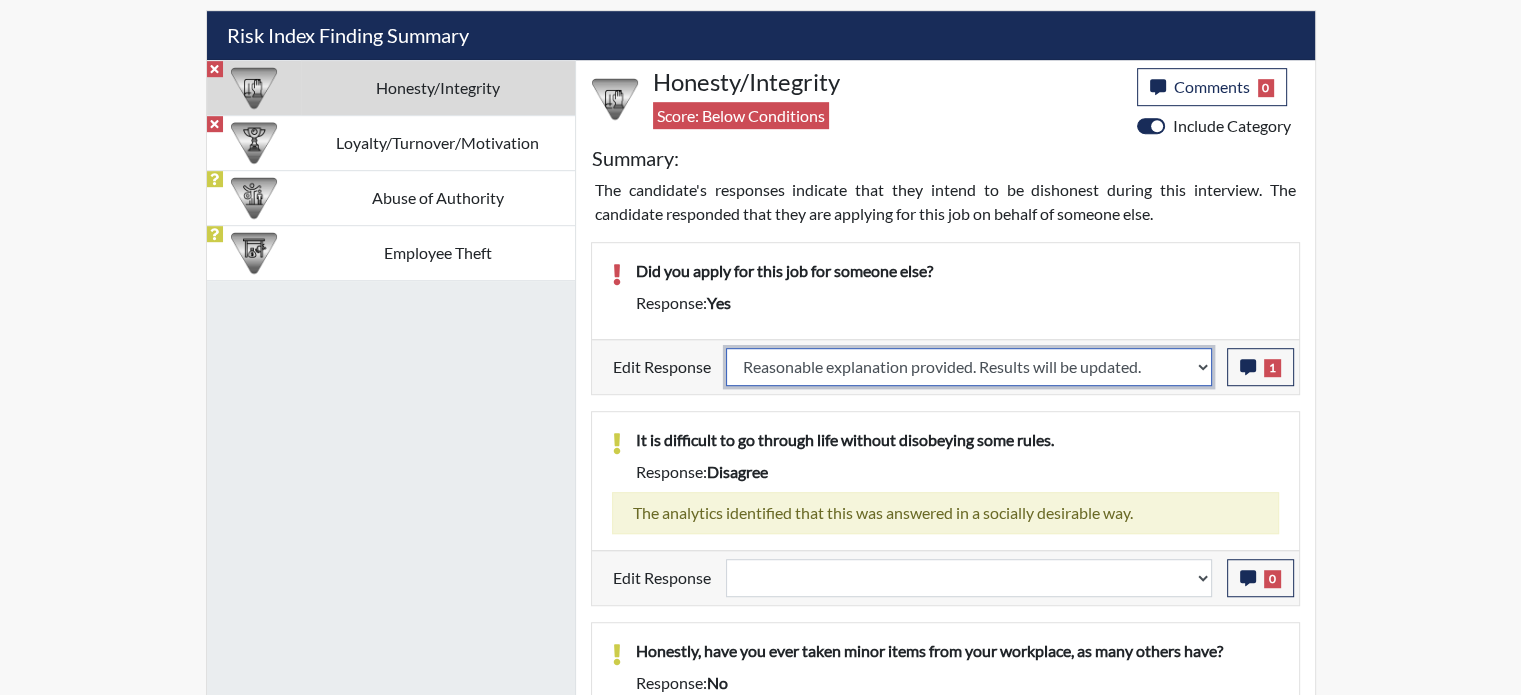 click on "Question is not relevant. Results will be updated. Reasonable explanation provided. Results will be updated. Response confirmed, which places the score below conditions. Clear the response edit. Results will be updated." at bounding box center (969, 367) 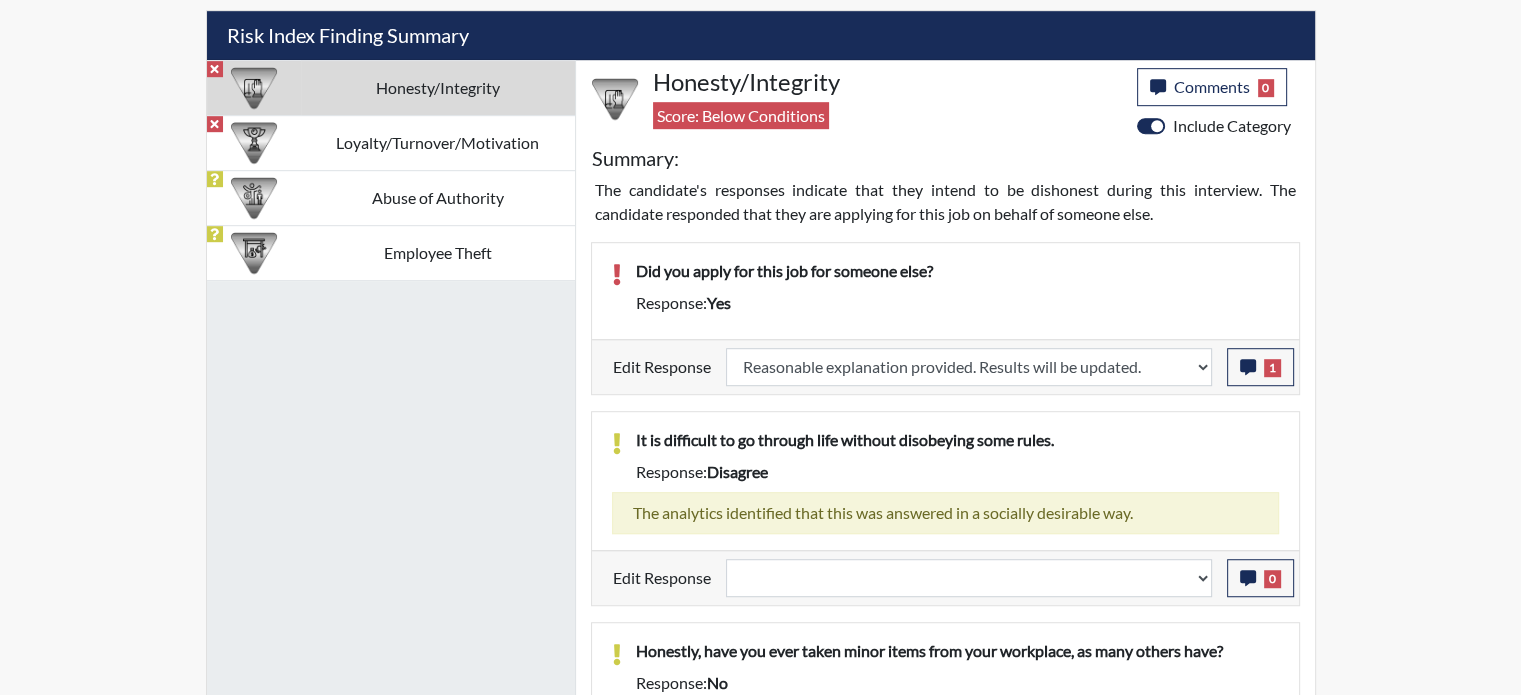 select 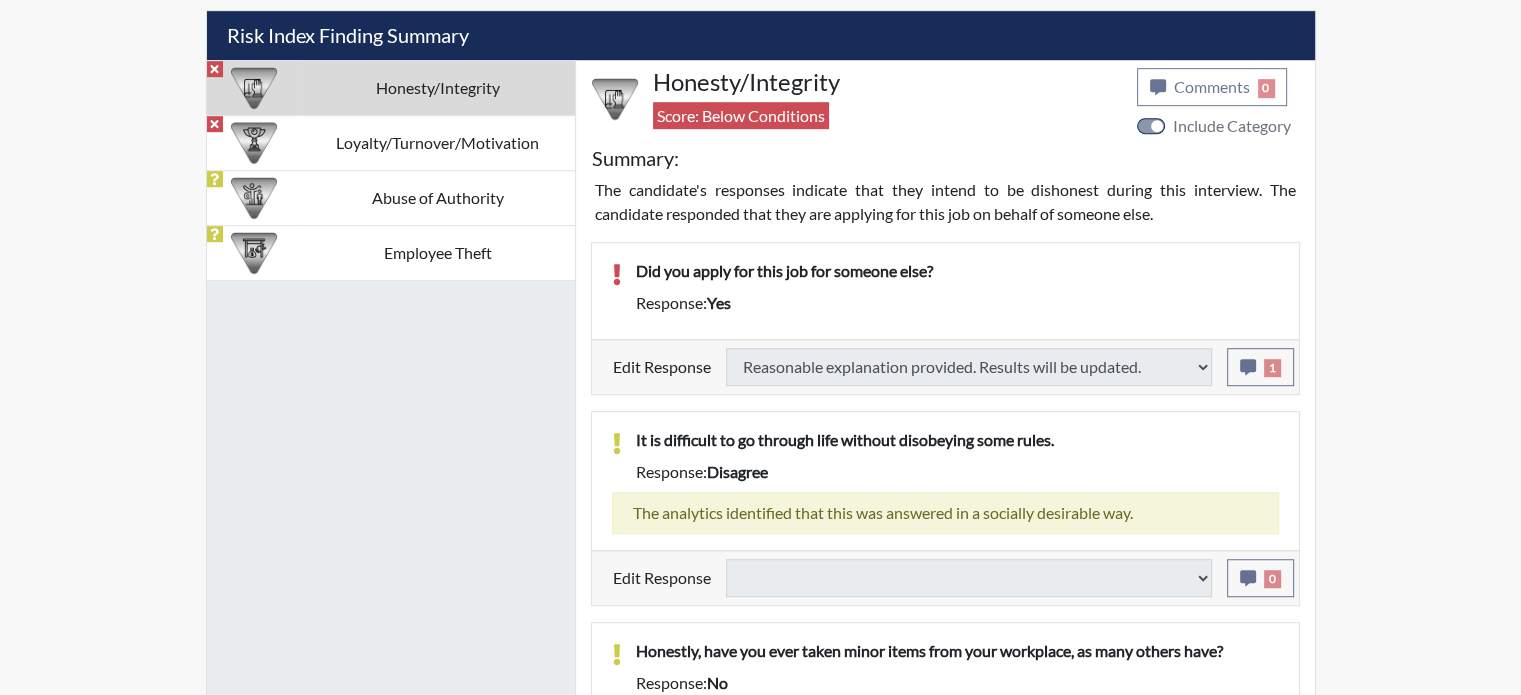type on "Above Conditions" 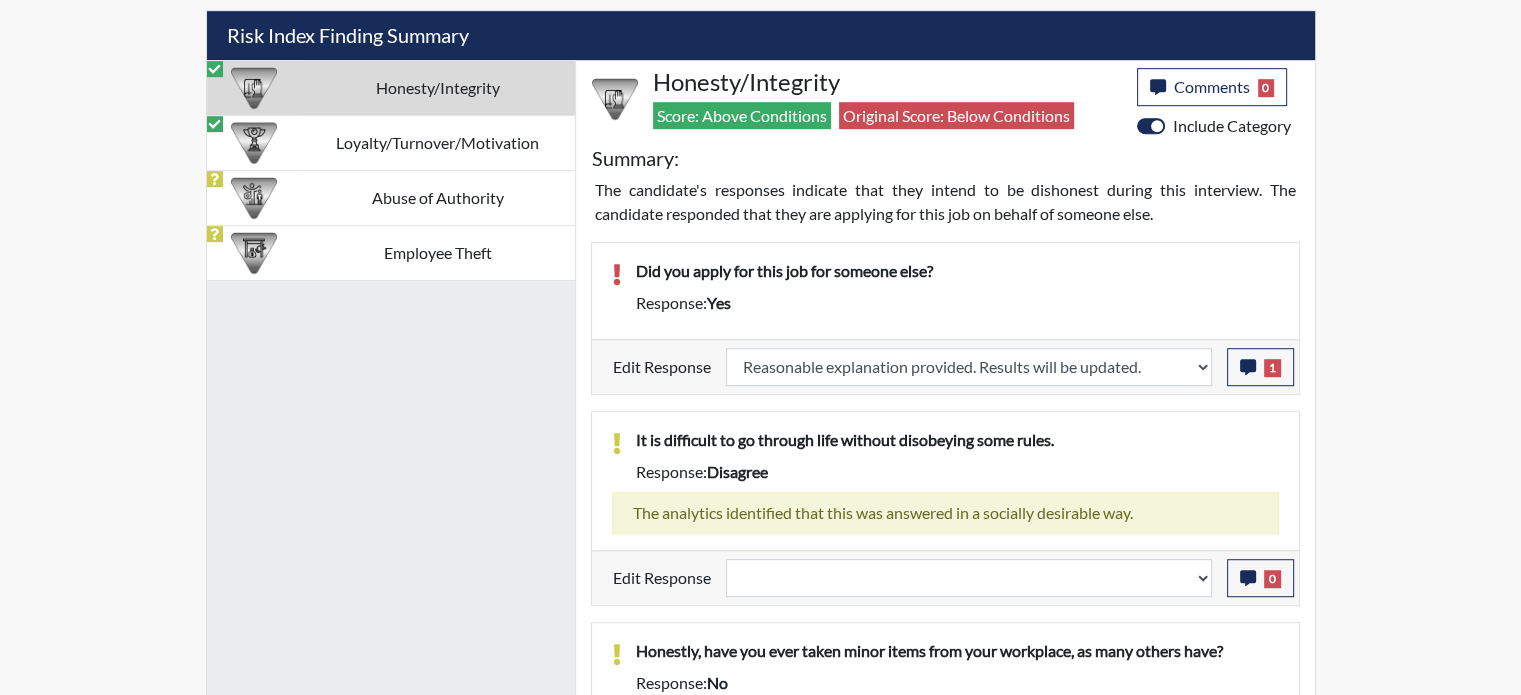 scroll, scrollTop: 999668, scrollLeft: 999168, axis: both 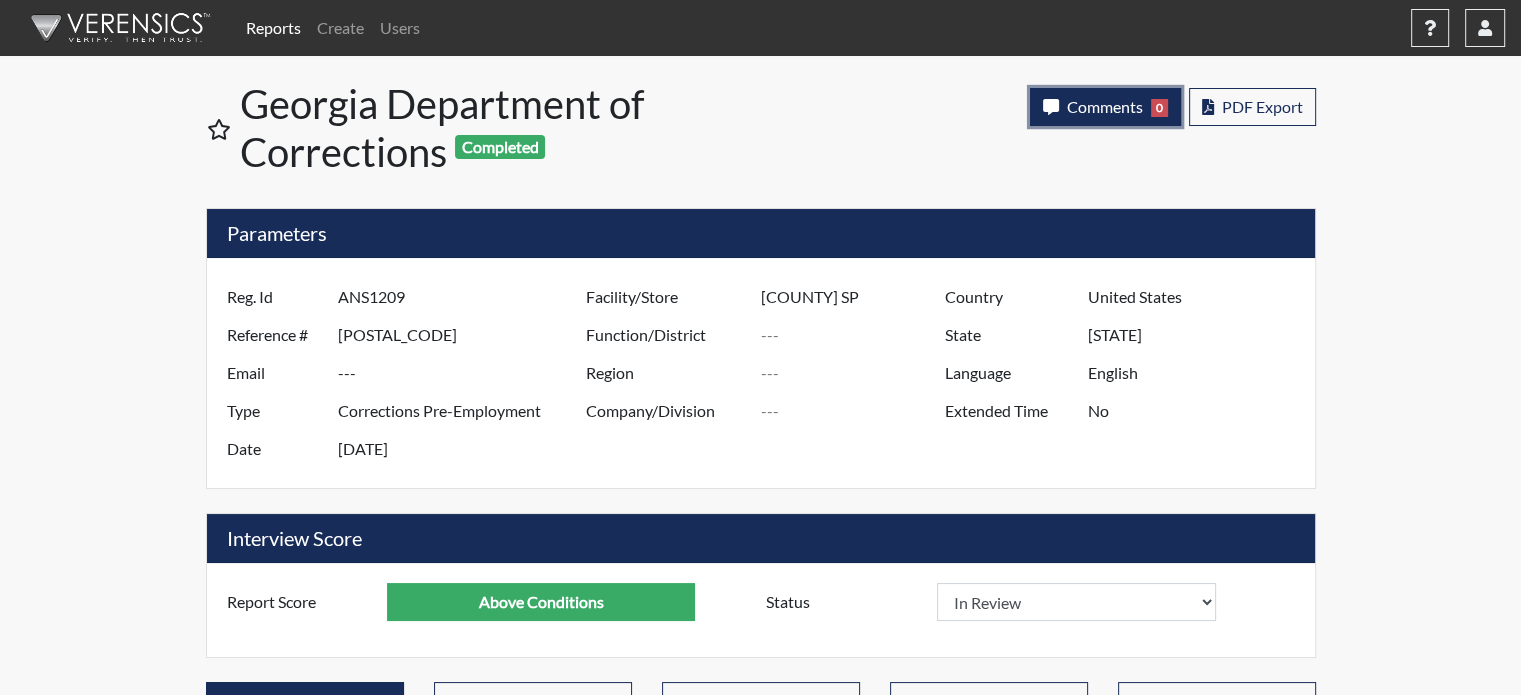 click on "Comments" at bounding box center (1105, 106) 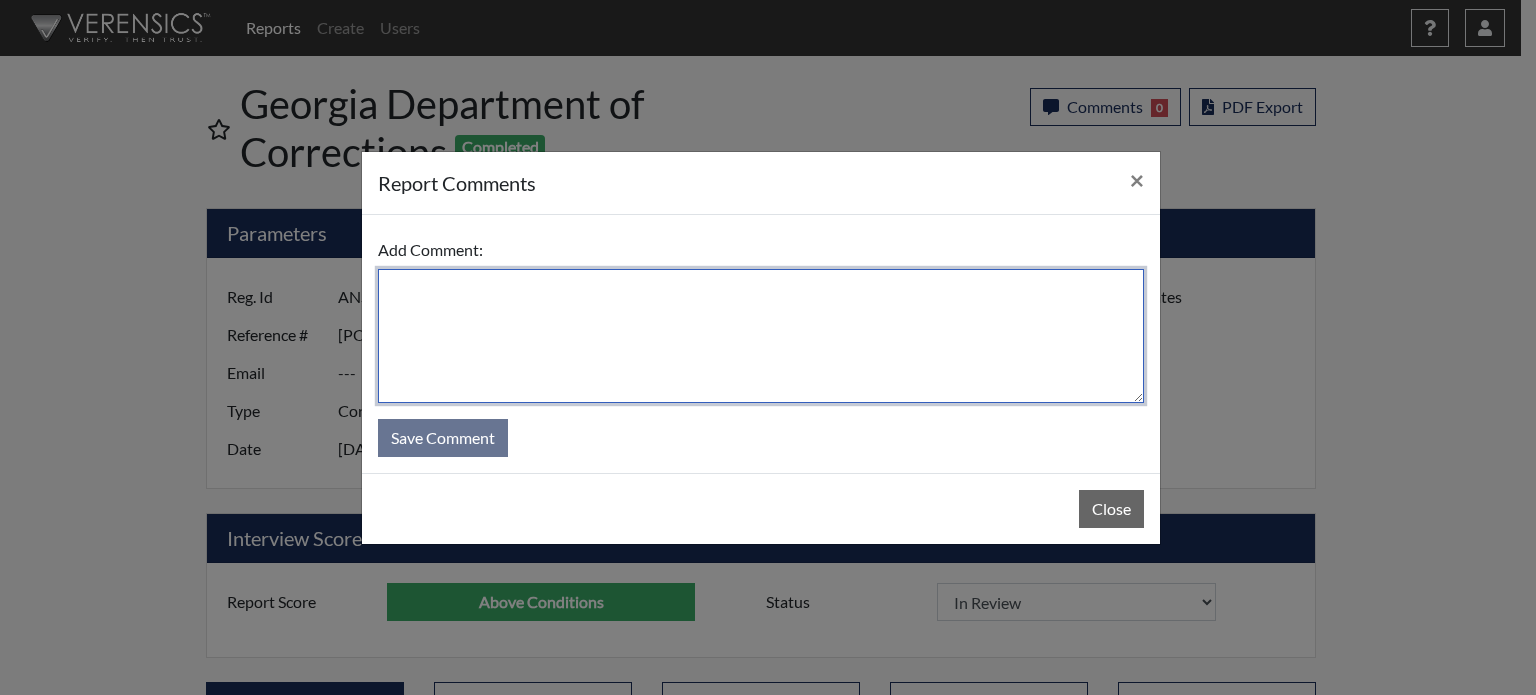 click at bounding box center (761, 336) 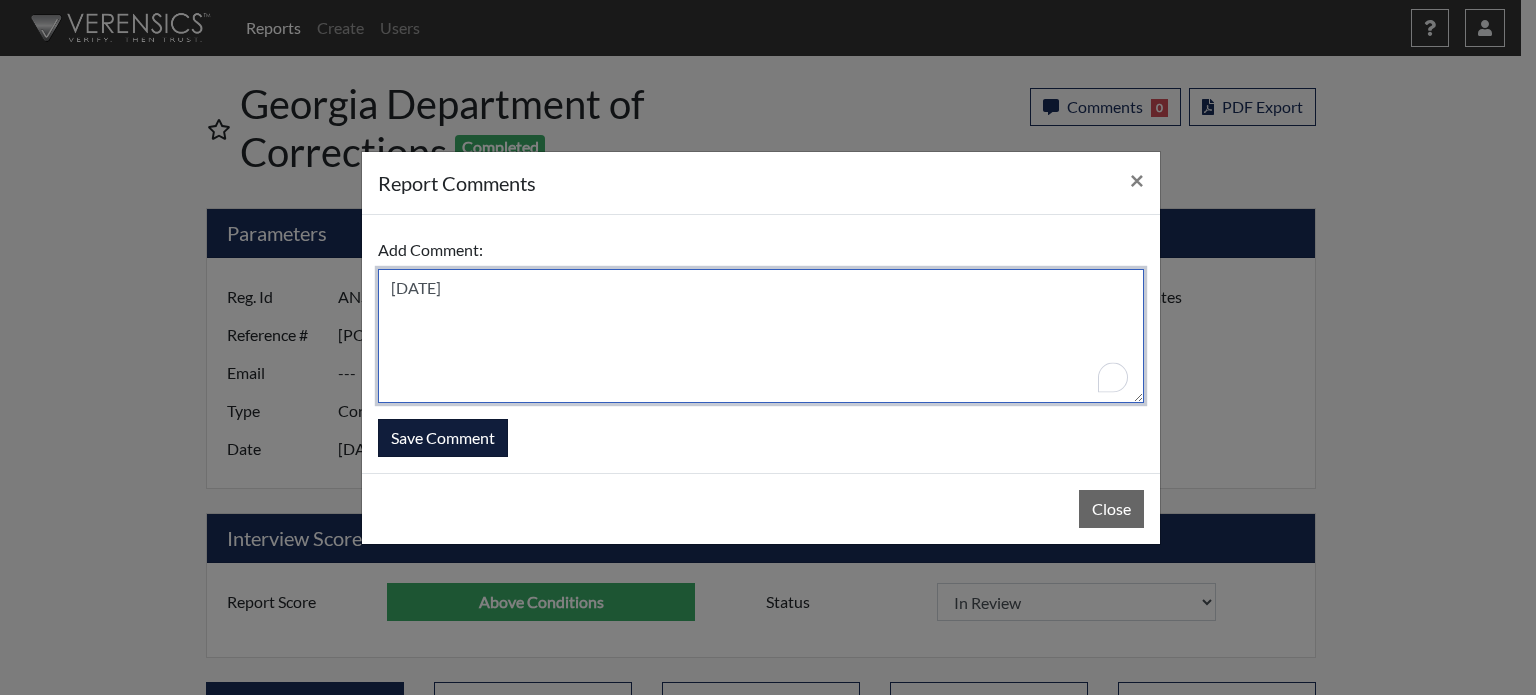 type on "SL 8/4/25" 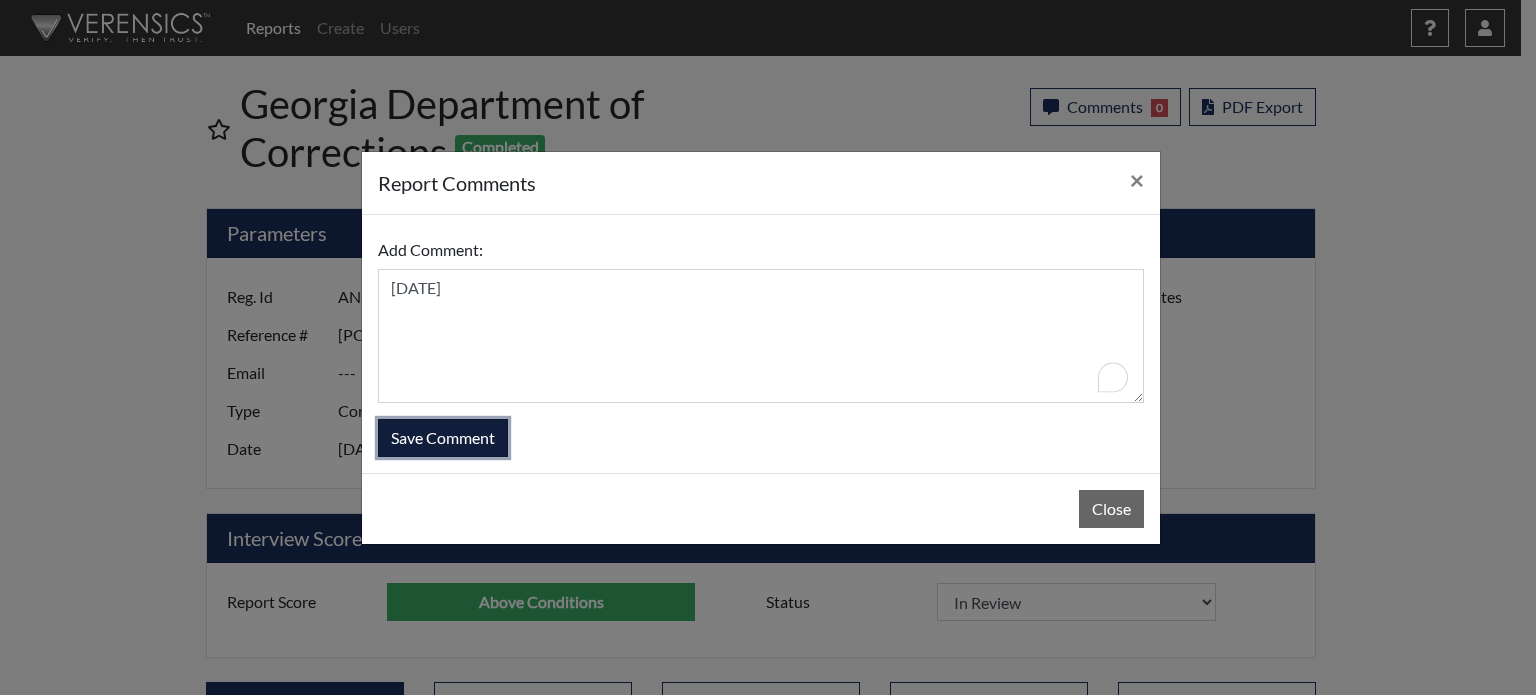 click on "Save Comment" at bounding box center [443, 438] 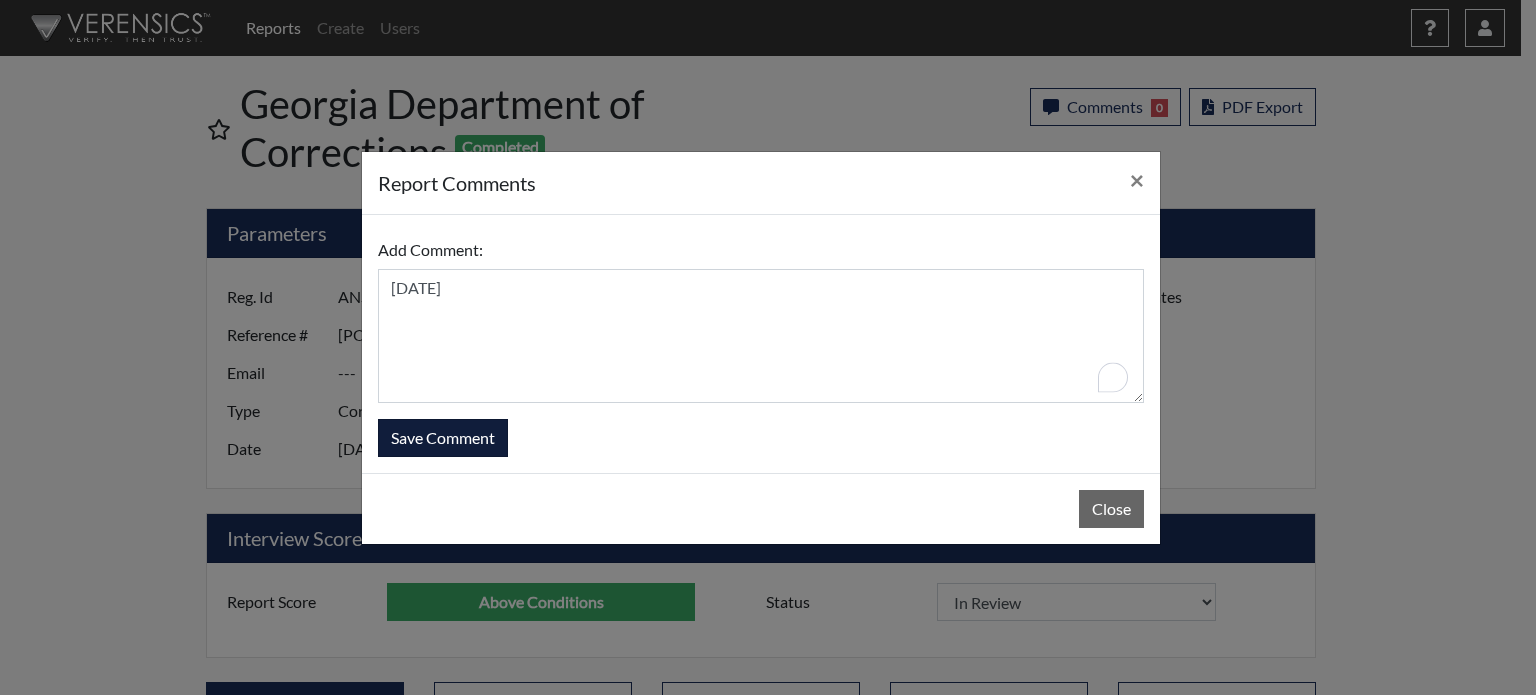 type 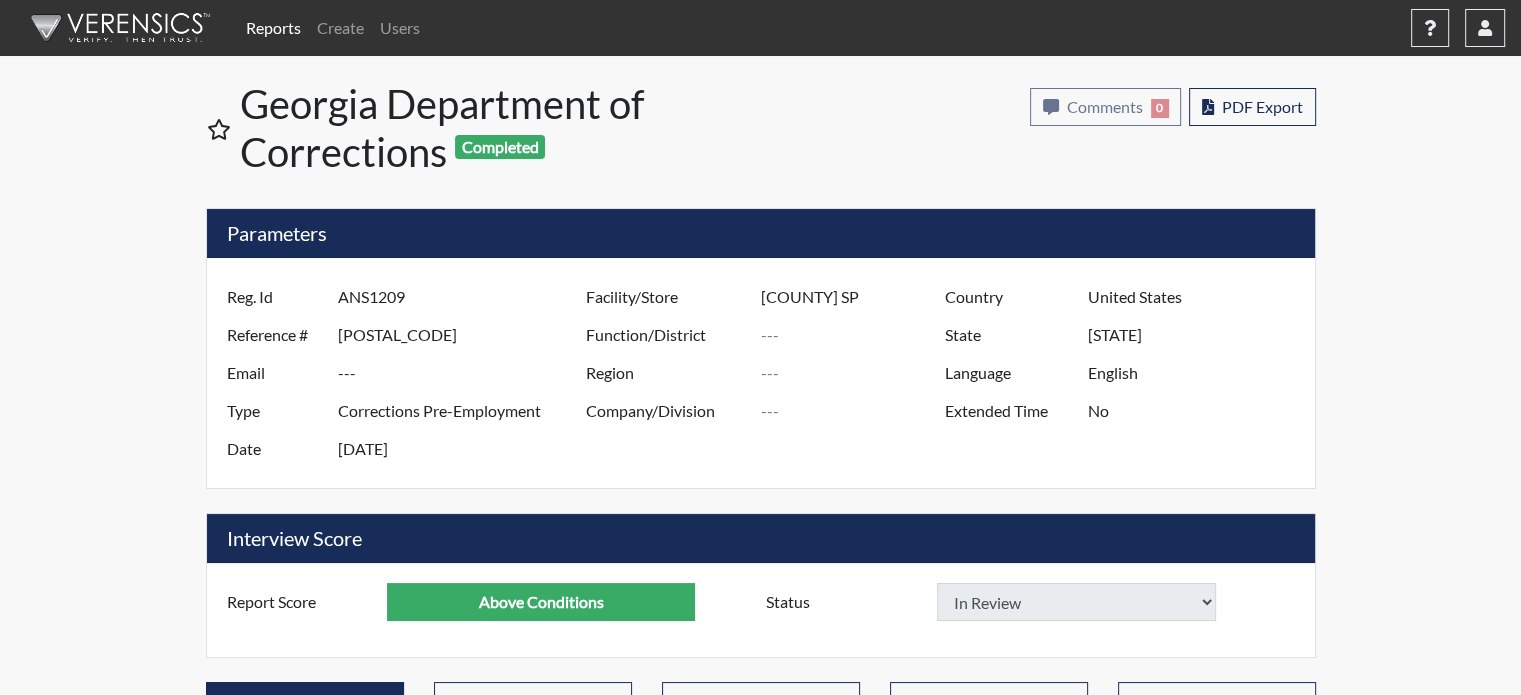 select 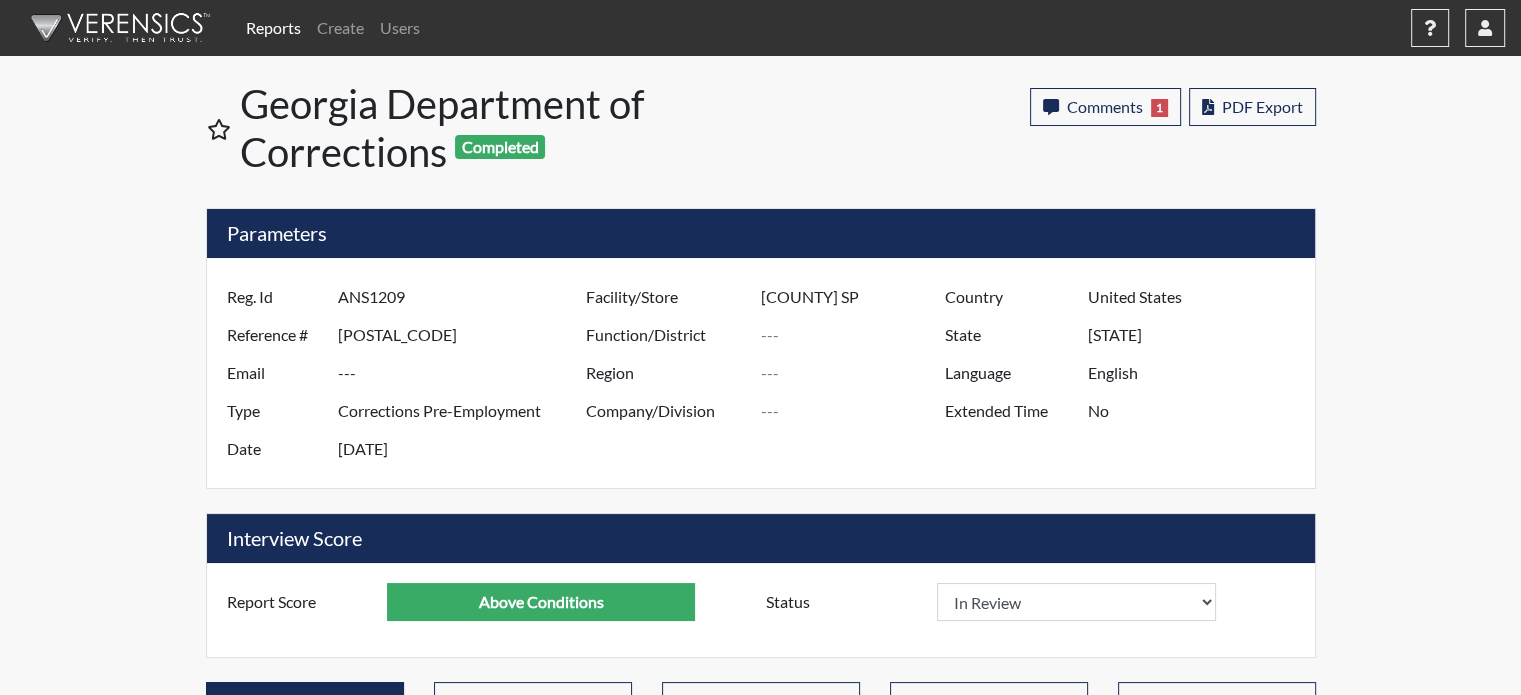 scroll, scrollTop: 999668, scrollLeft: 999168, axis: both 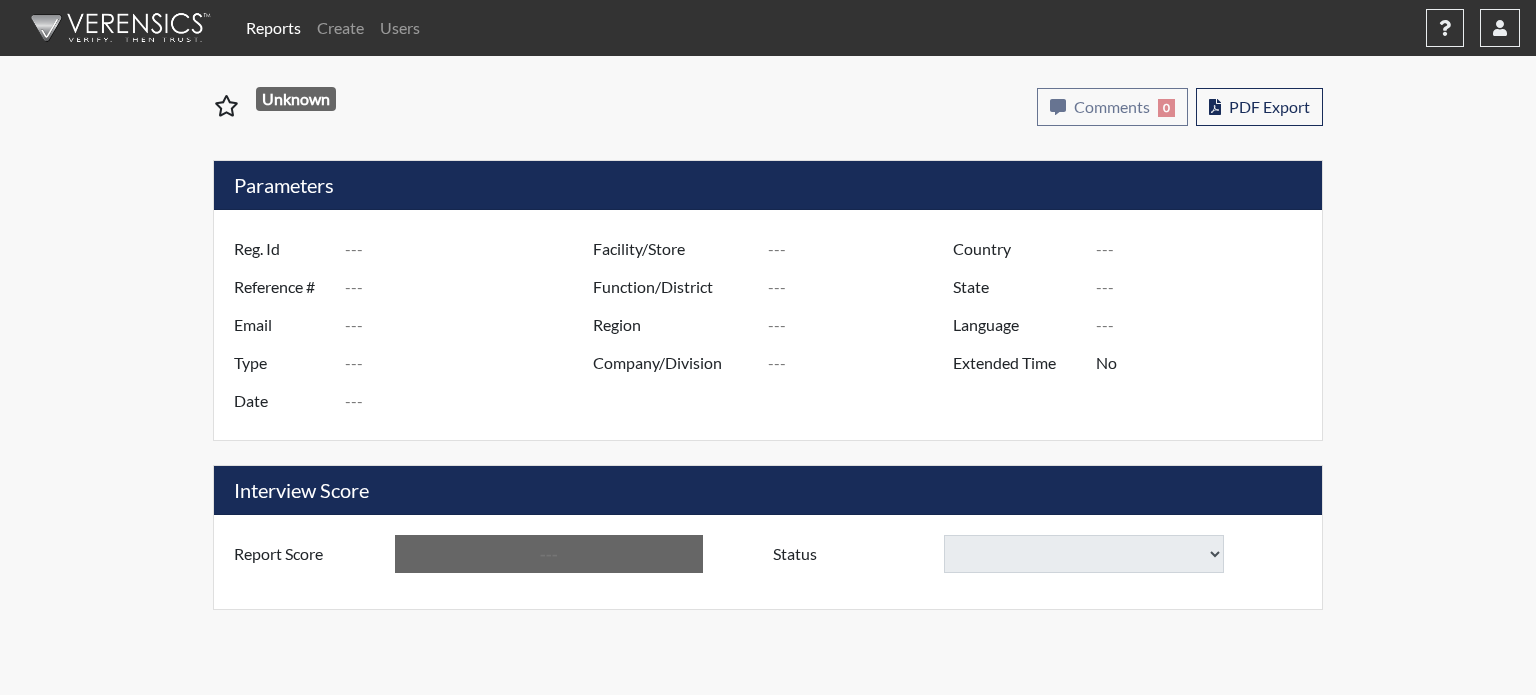type on "DDP3432" 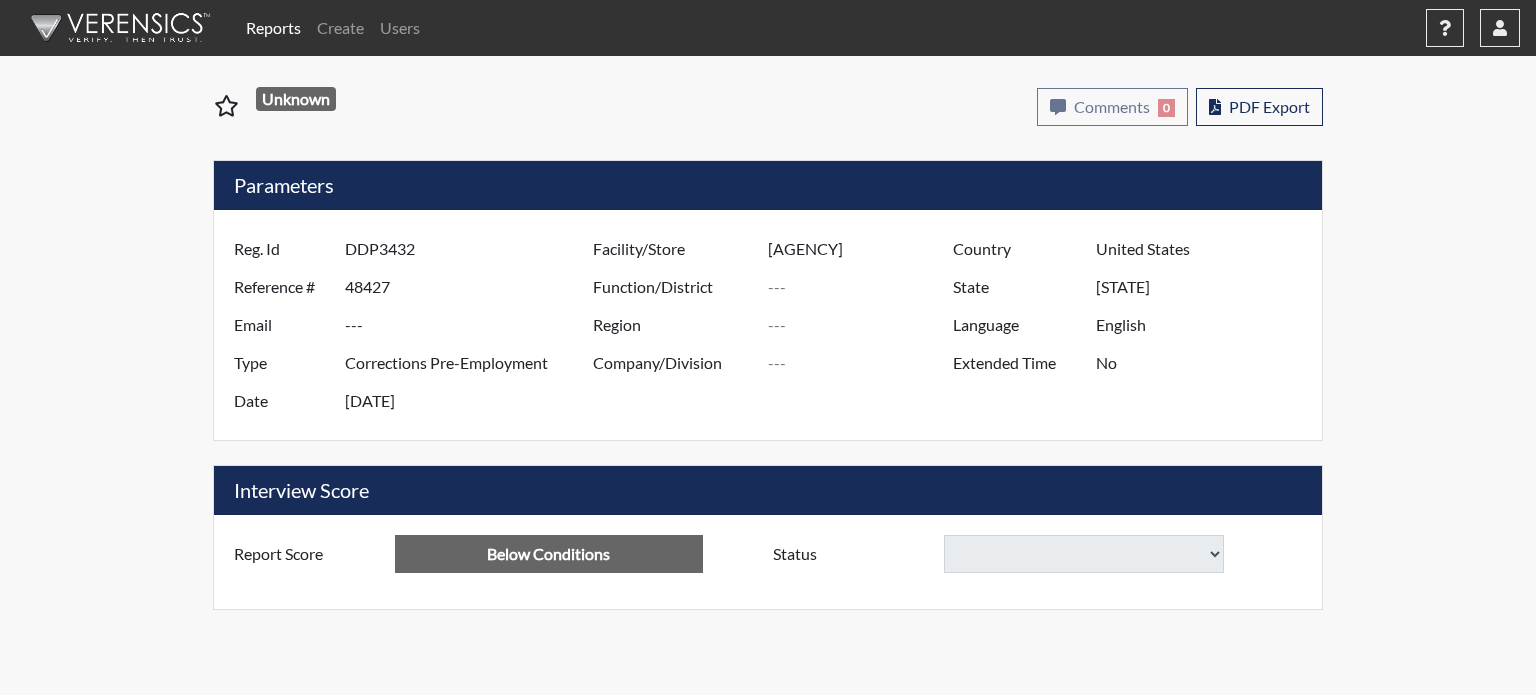 select 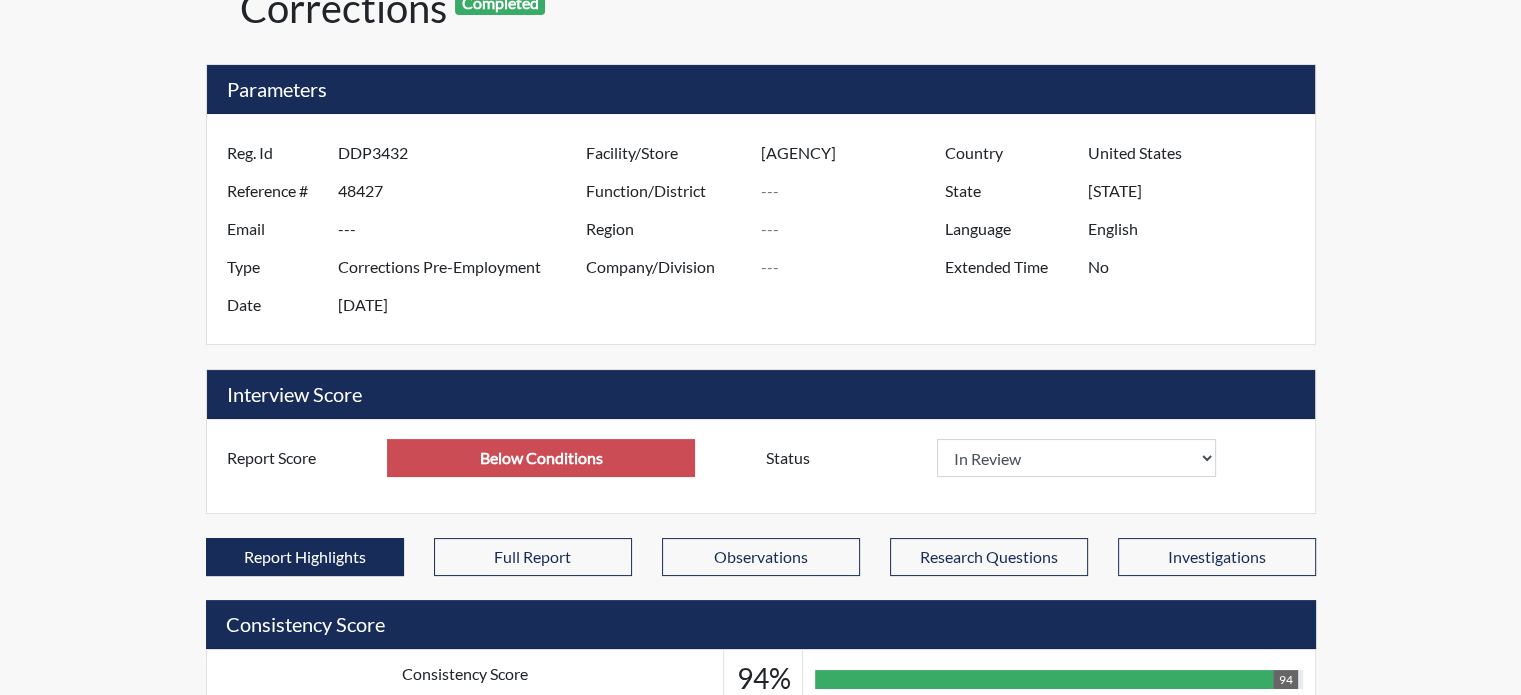 scroll, scrollTop: 398, scrollLeft: 0, axis: vertical 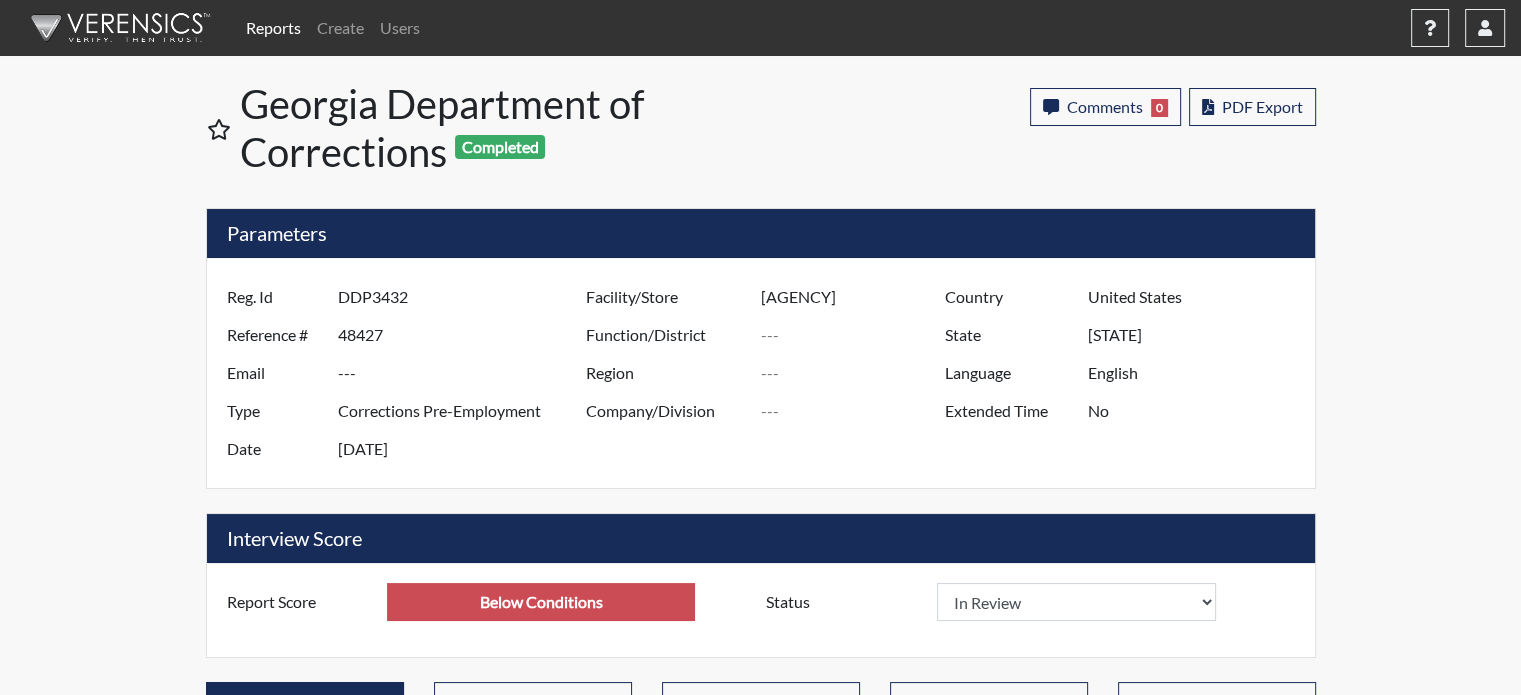 select 